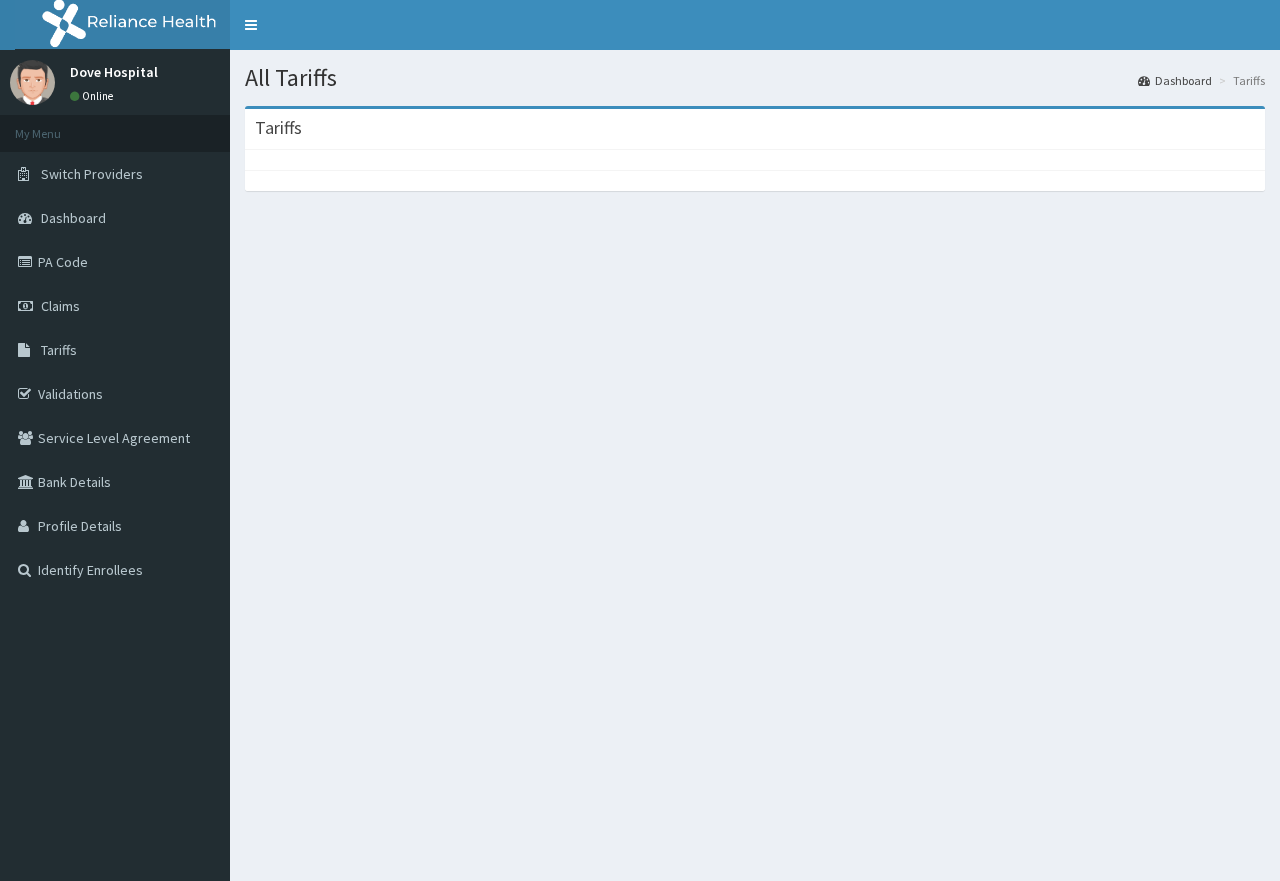 scroll, scrollTop: 0, scrollLeft: 0, axis: both 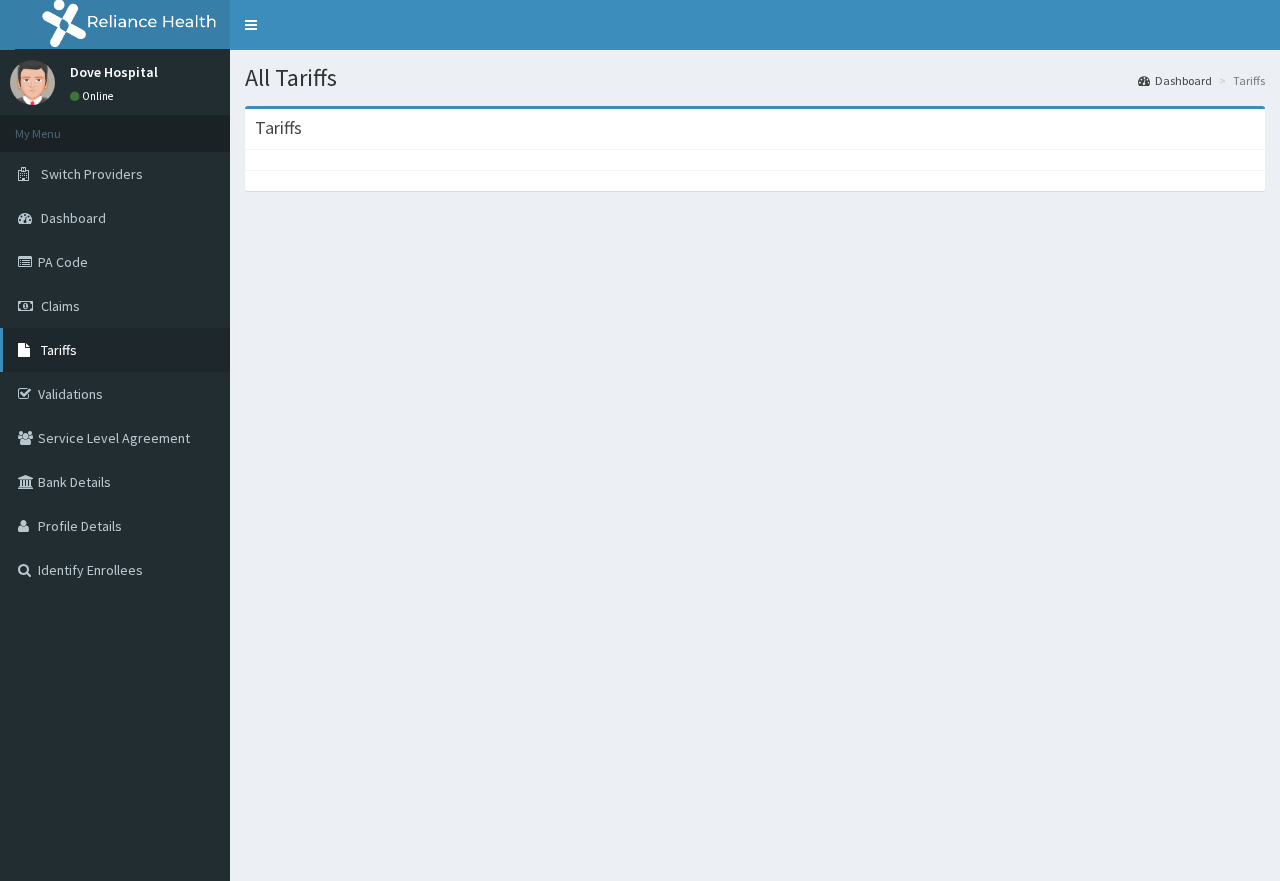 click on "Tariffs" at bounding box center (115, 350) 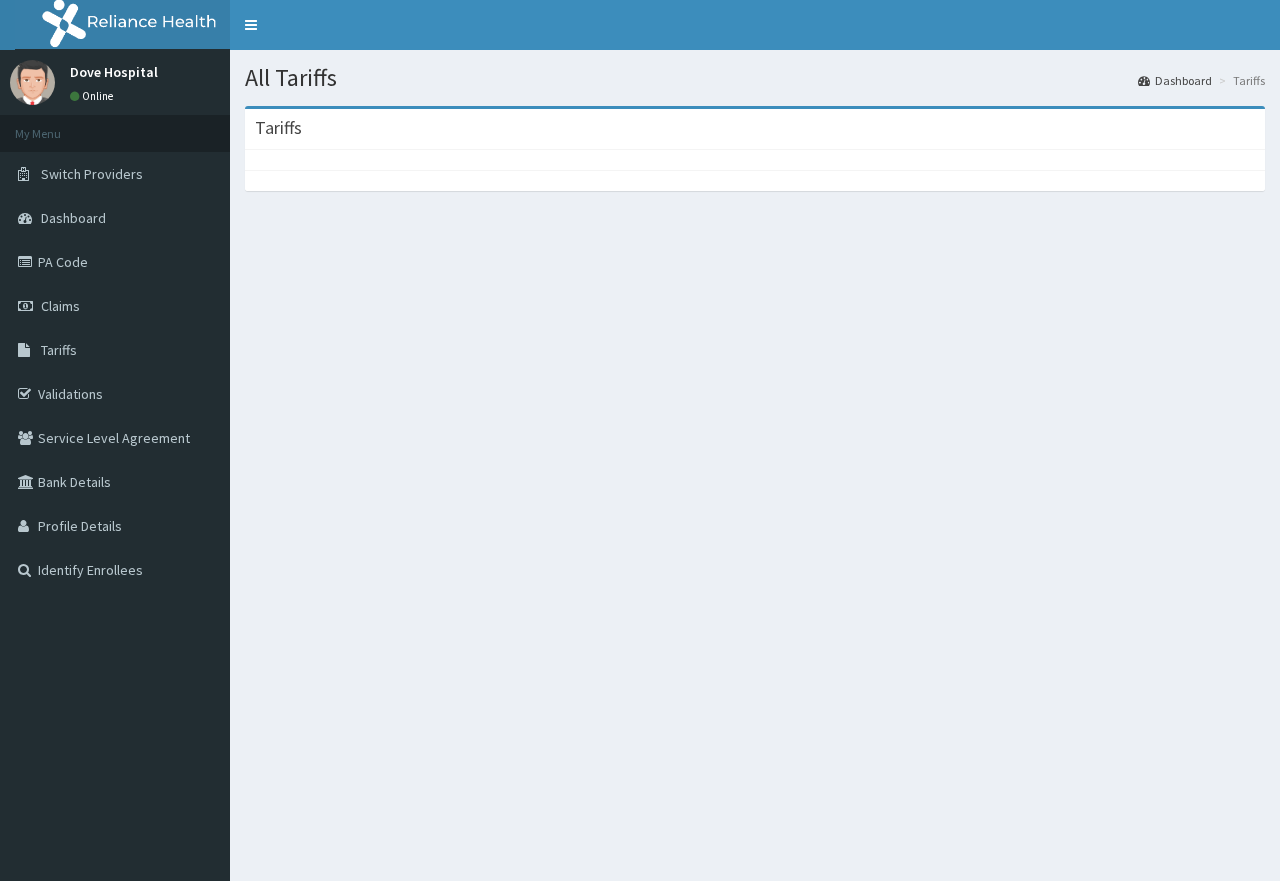 scroll, scrollTop: 0, scrollLeft: 0, axis: both 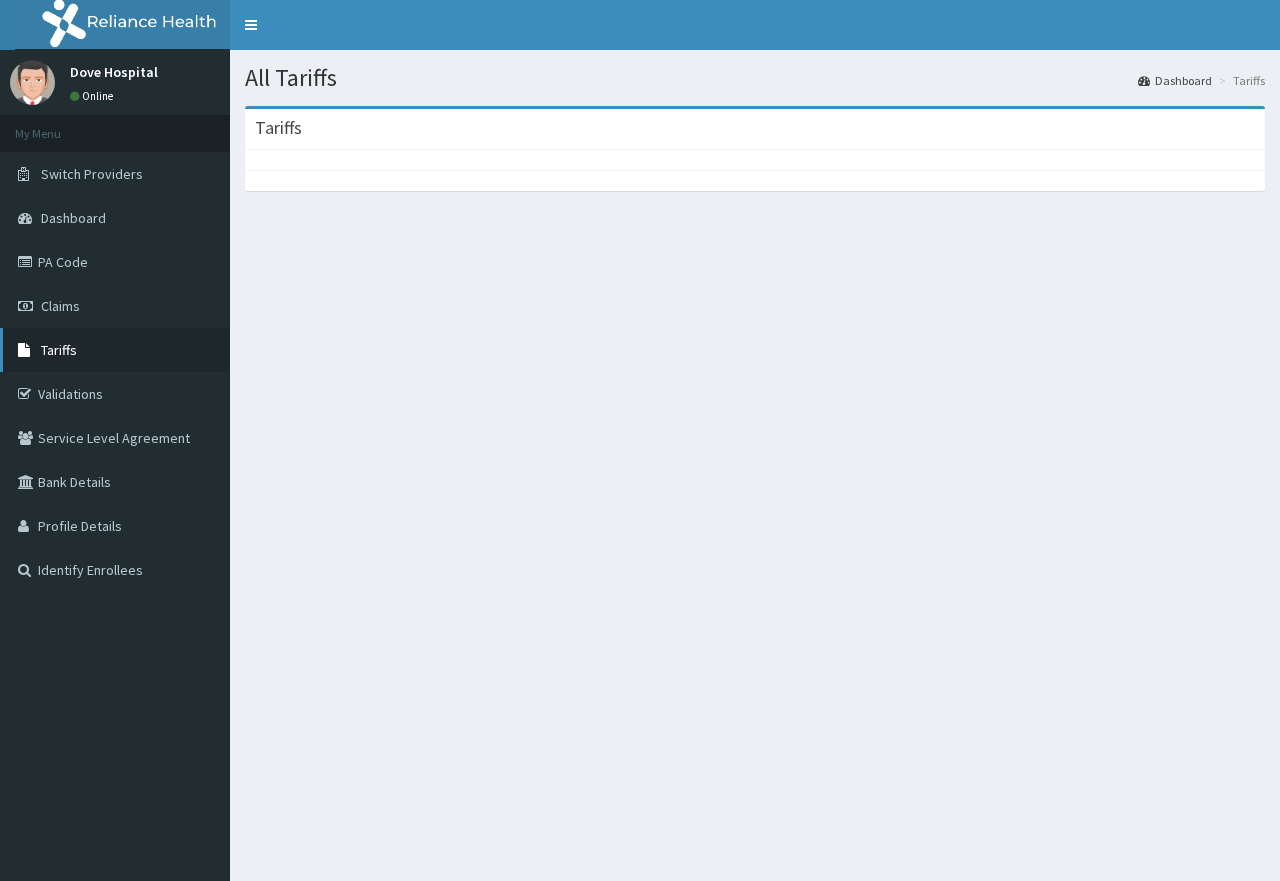 click on "Tariffs" at bounding box center [115, 350] 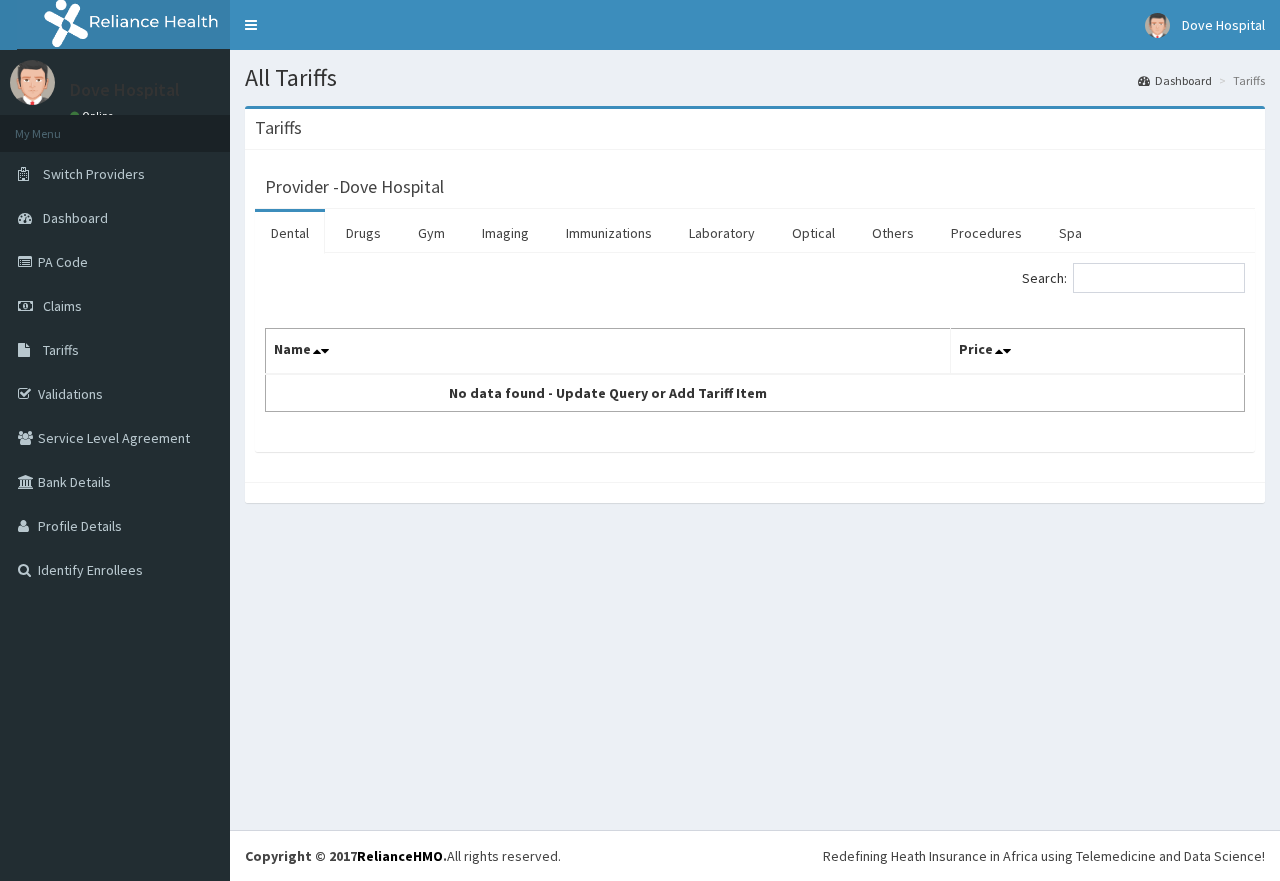 scroll, scrollTop: 0, scrollLeft: 0, axis: both 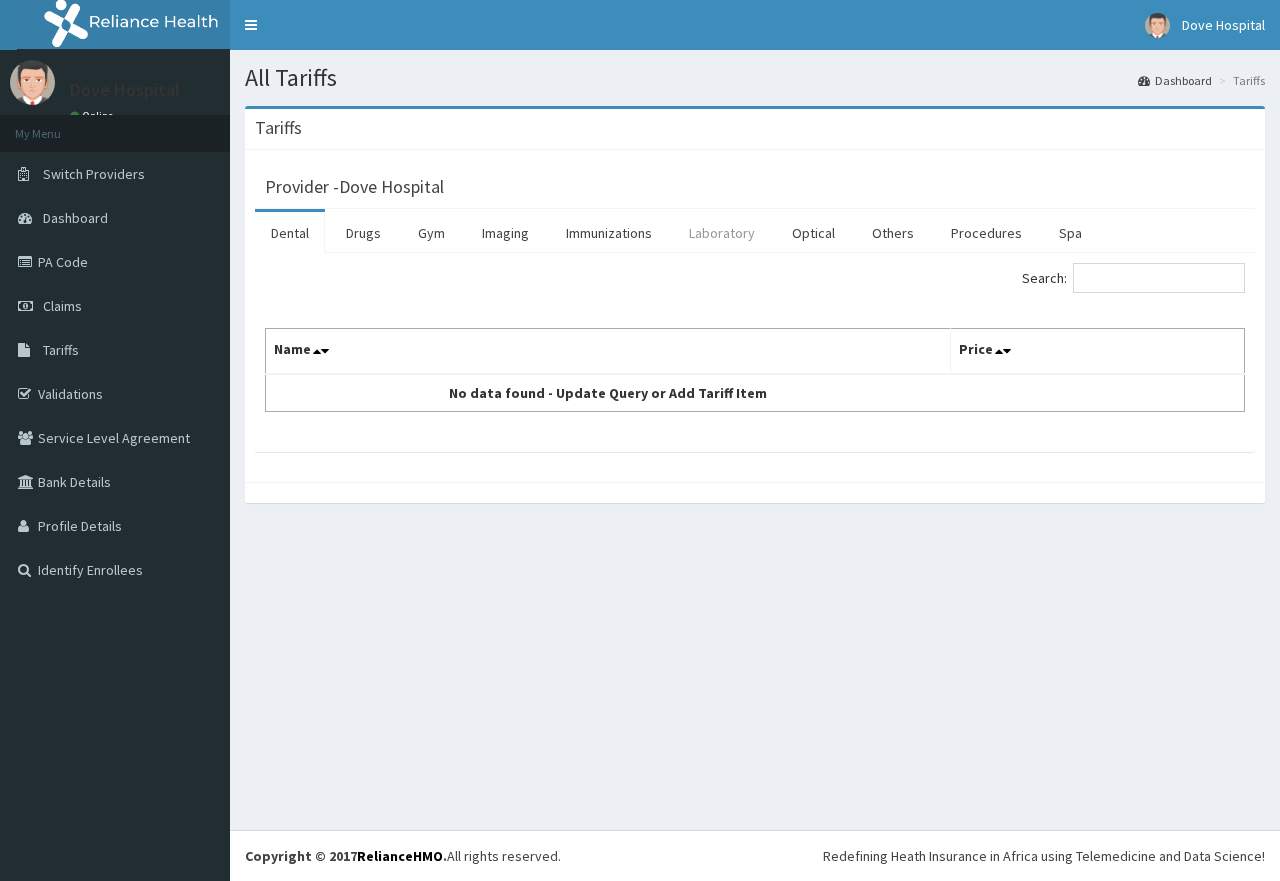 click on "Laboratory" at bounding box center (722, 233) 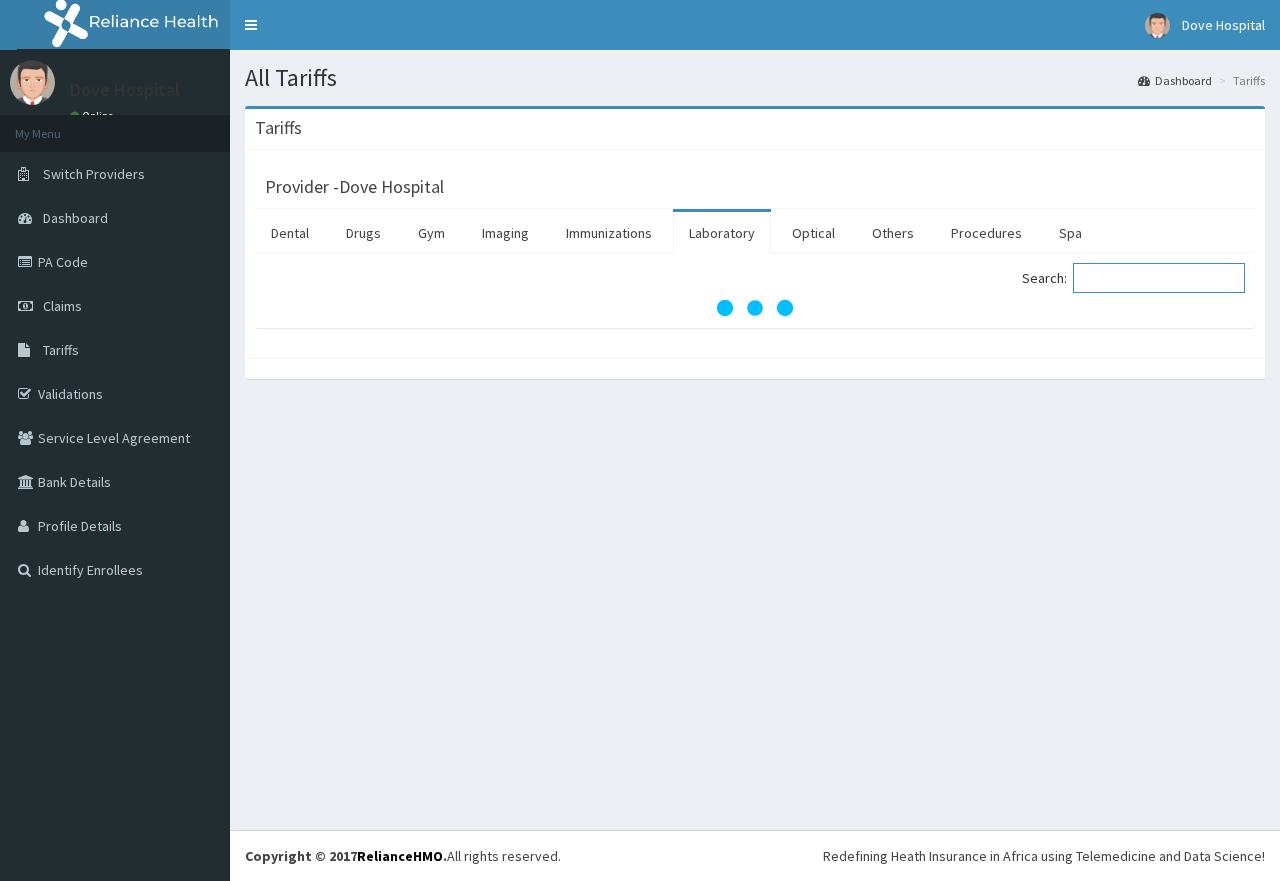 click on "Search:" at bounding box center [1159, 278] 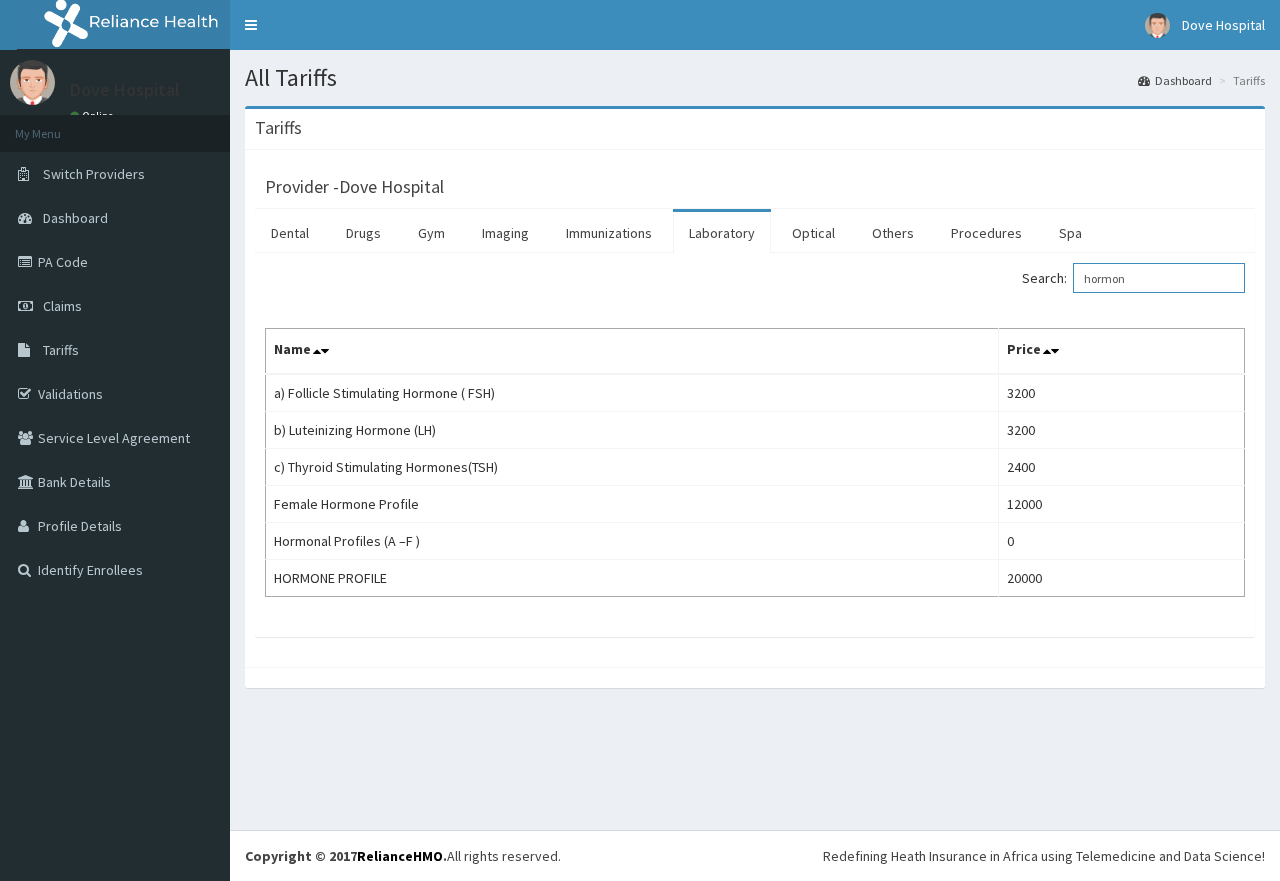 drag, startPoint x: 1148, startPoint y: 275, endPoint x: 1068, endPoint y: 281, distance: 80.224686 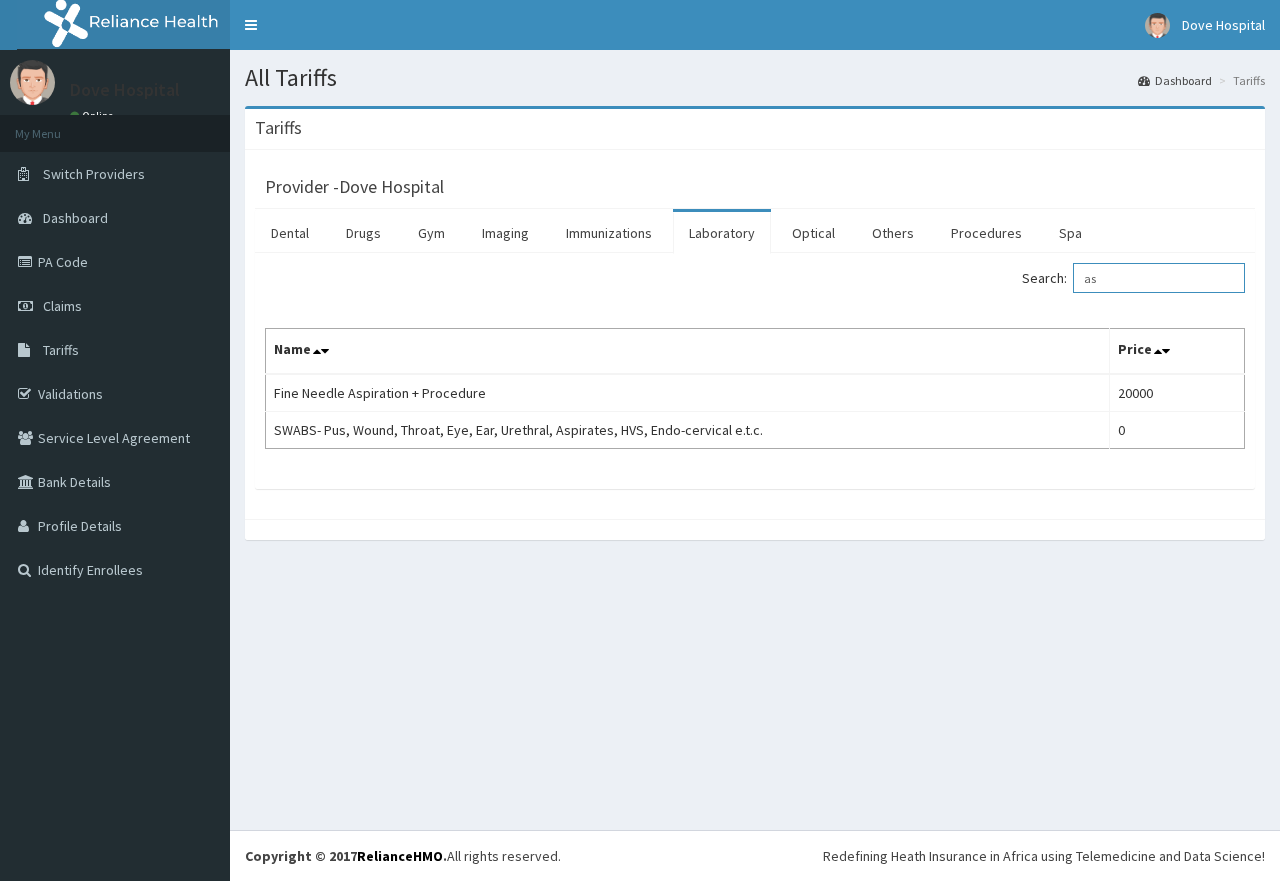 type on "a" 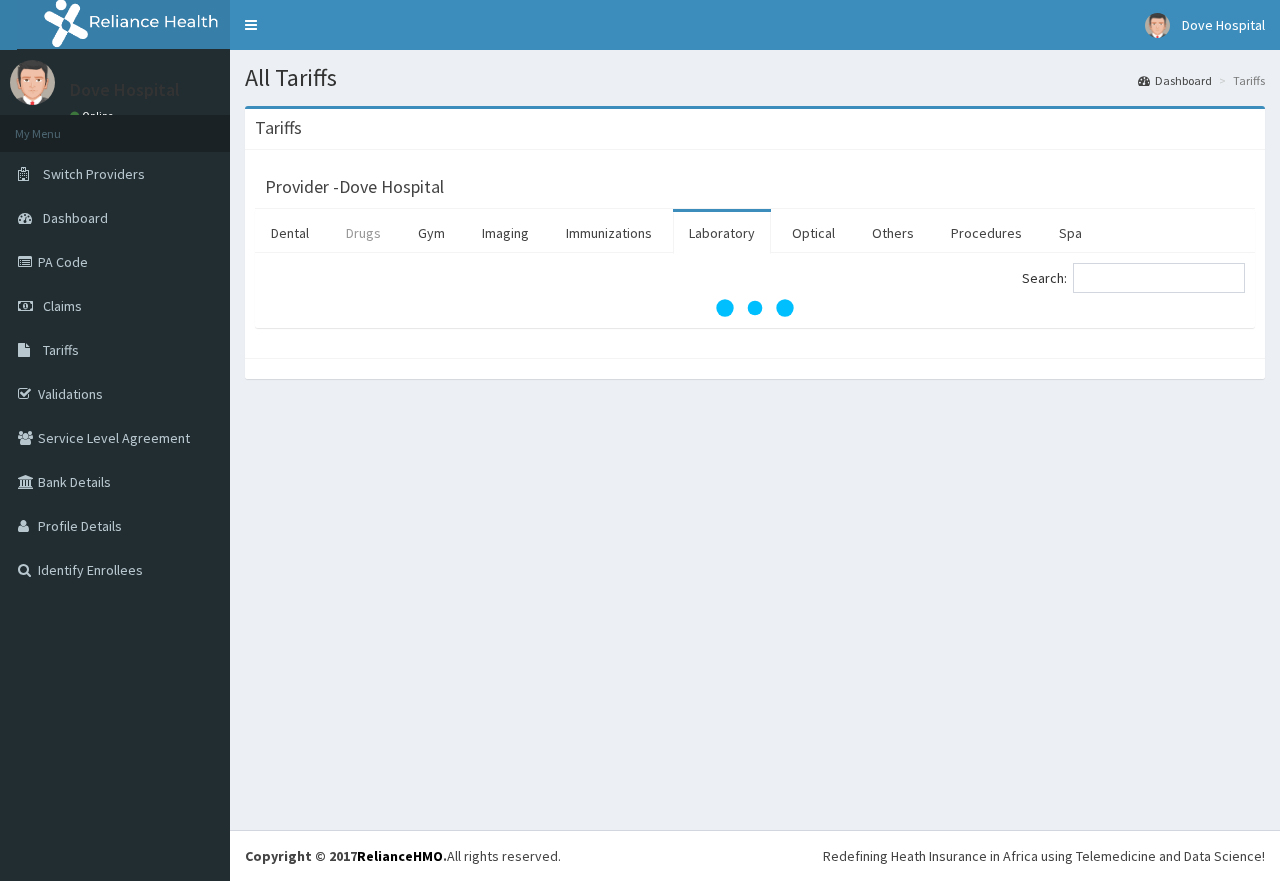 click on "Drugs" at bounding box center (363, 233) 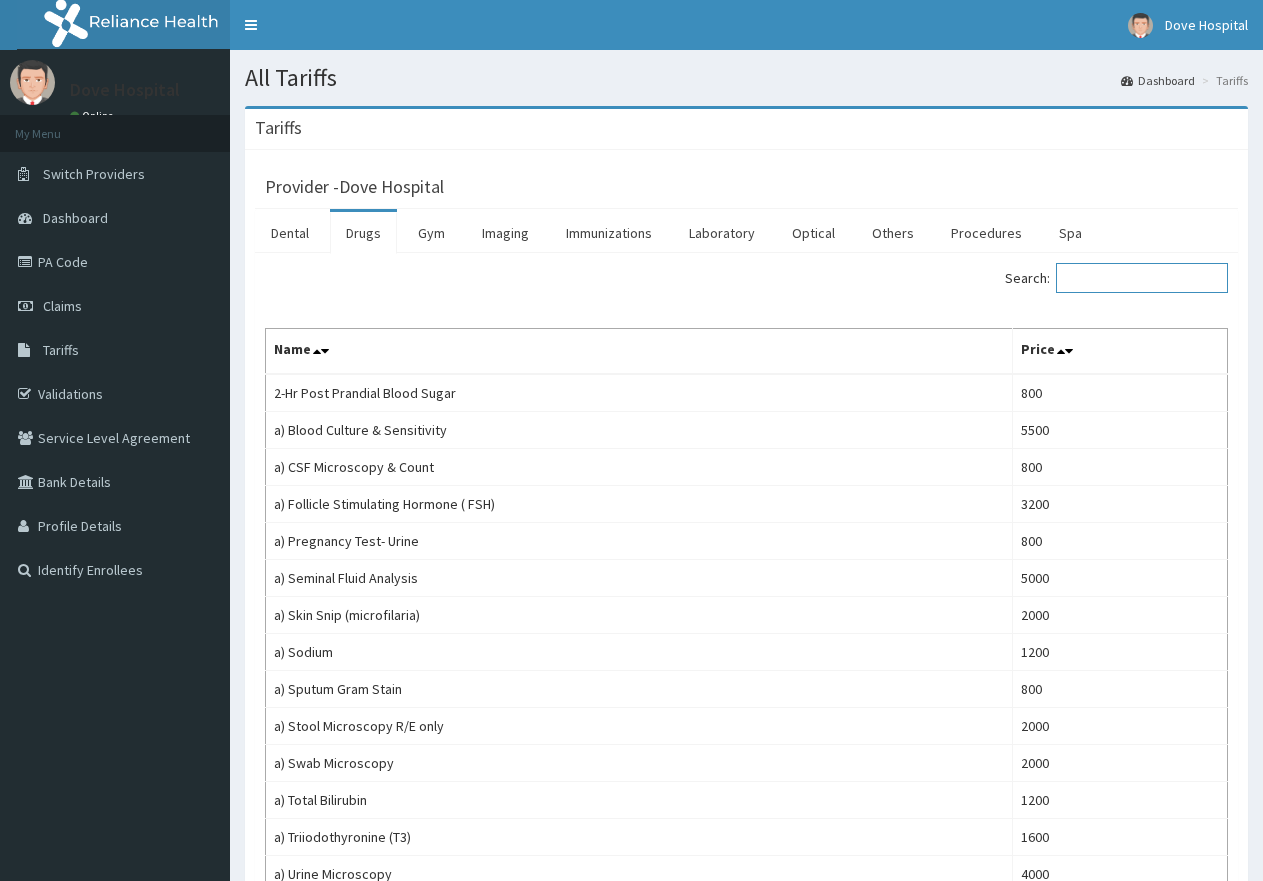 click on "Search:" at bounding box center [1142, 278] 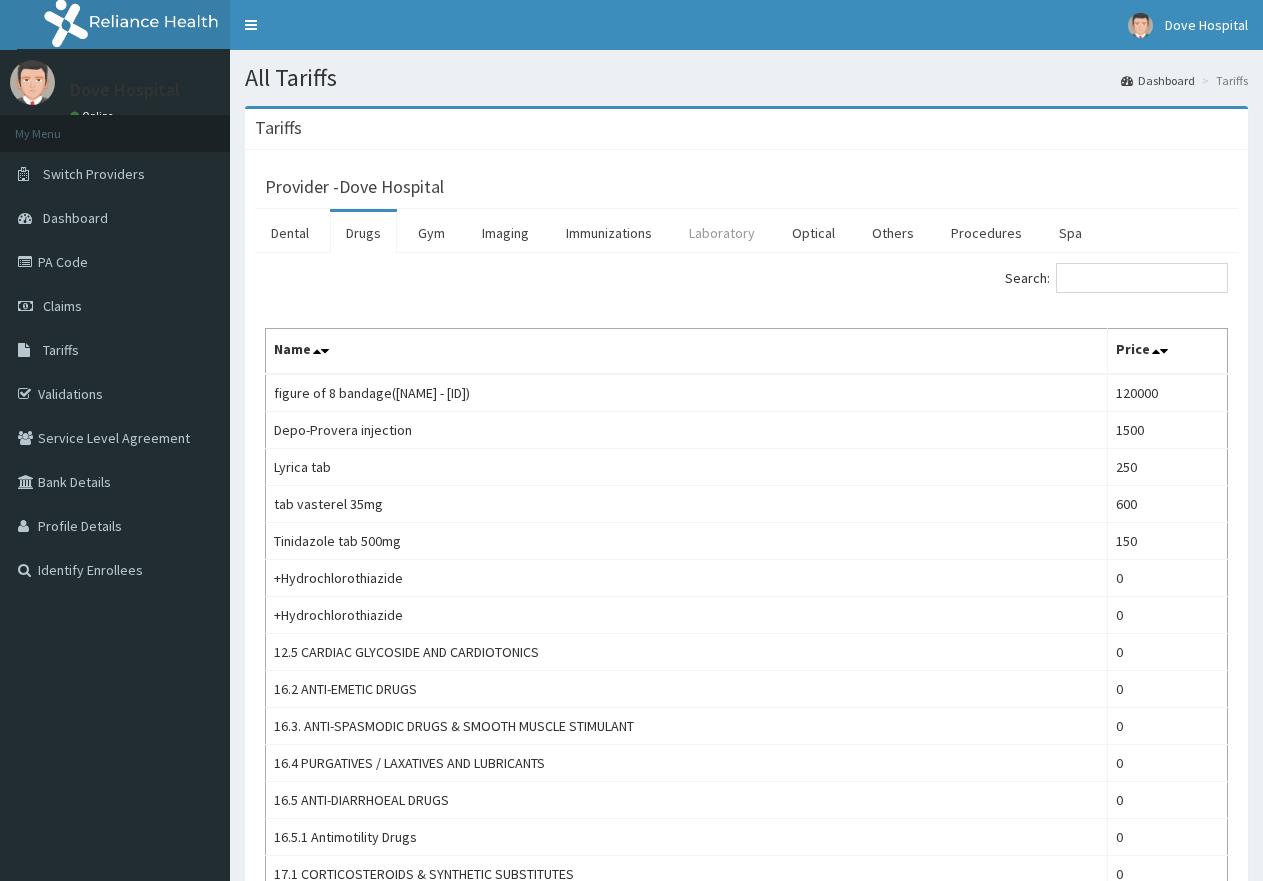 click on "Laboratory" at bounding box center [722, 233] 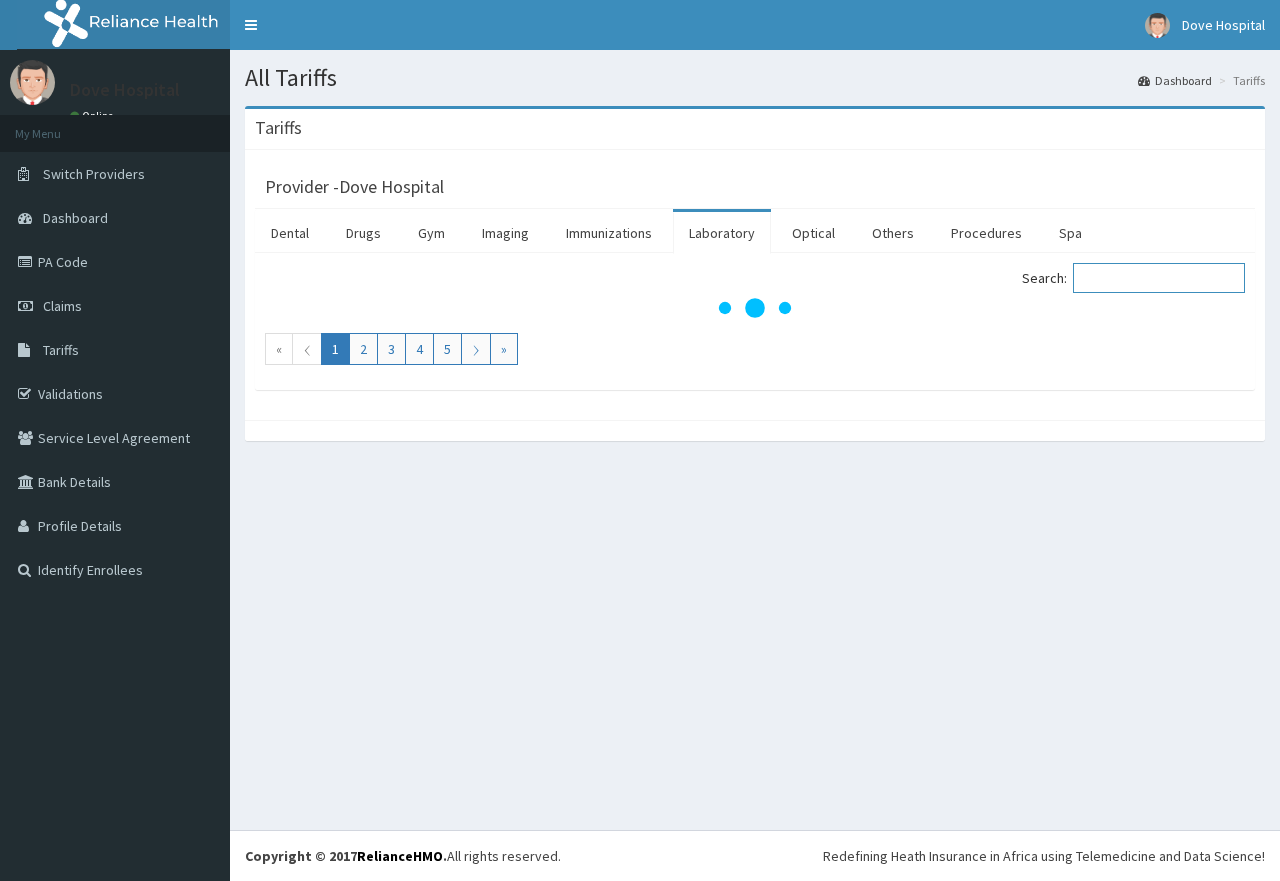 click on "Search:" at bounding box center (1159, 278) 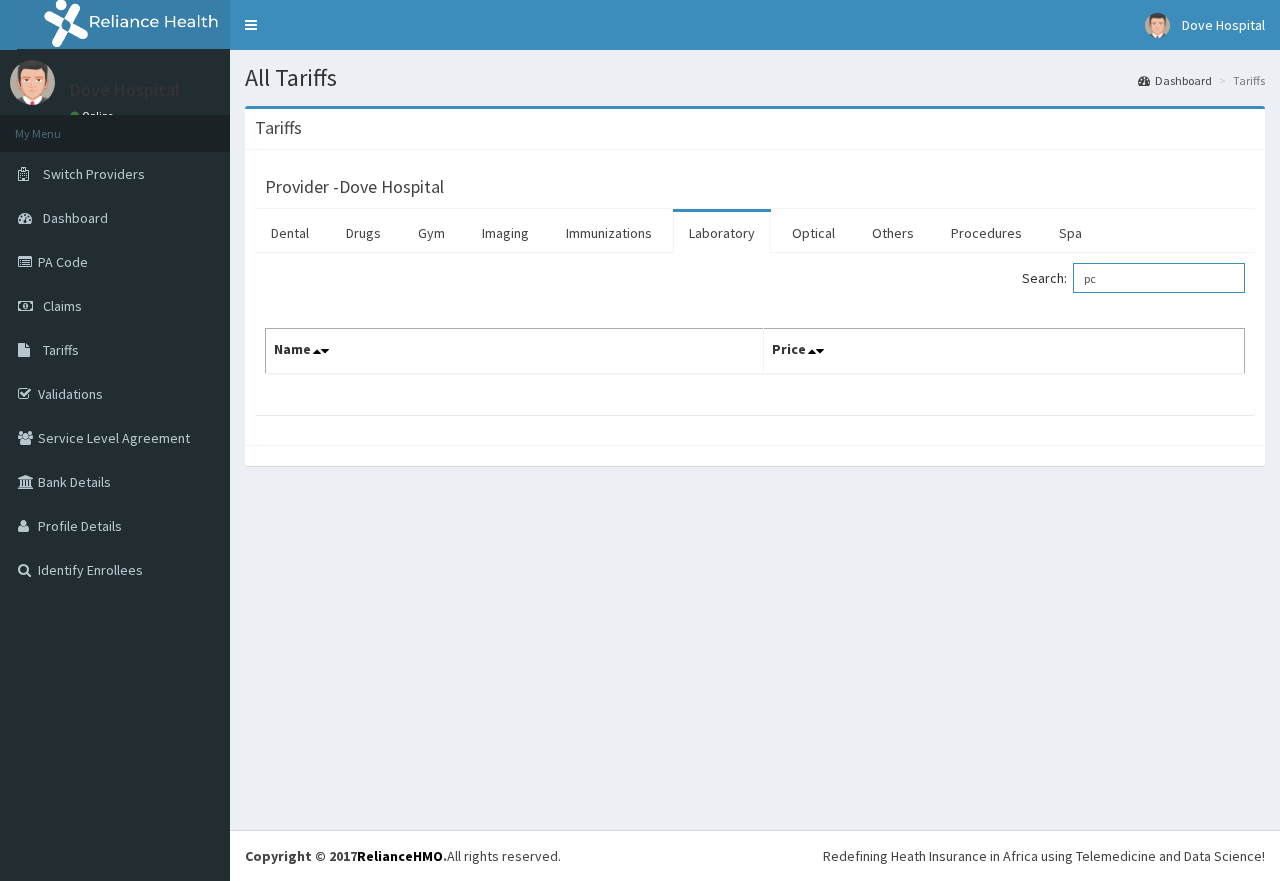 type on "p" 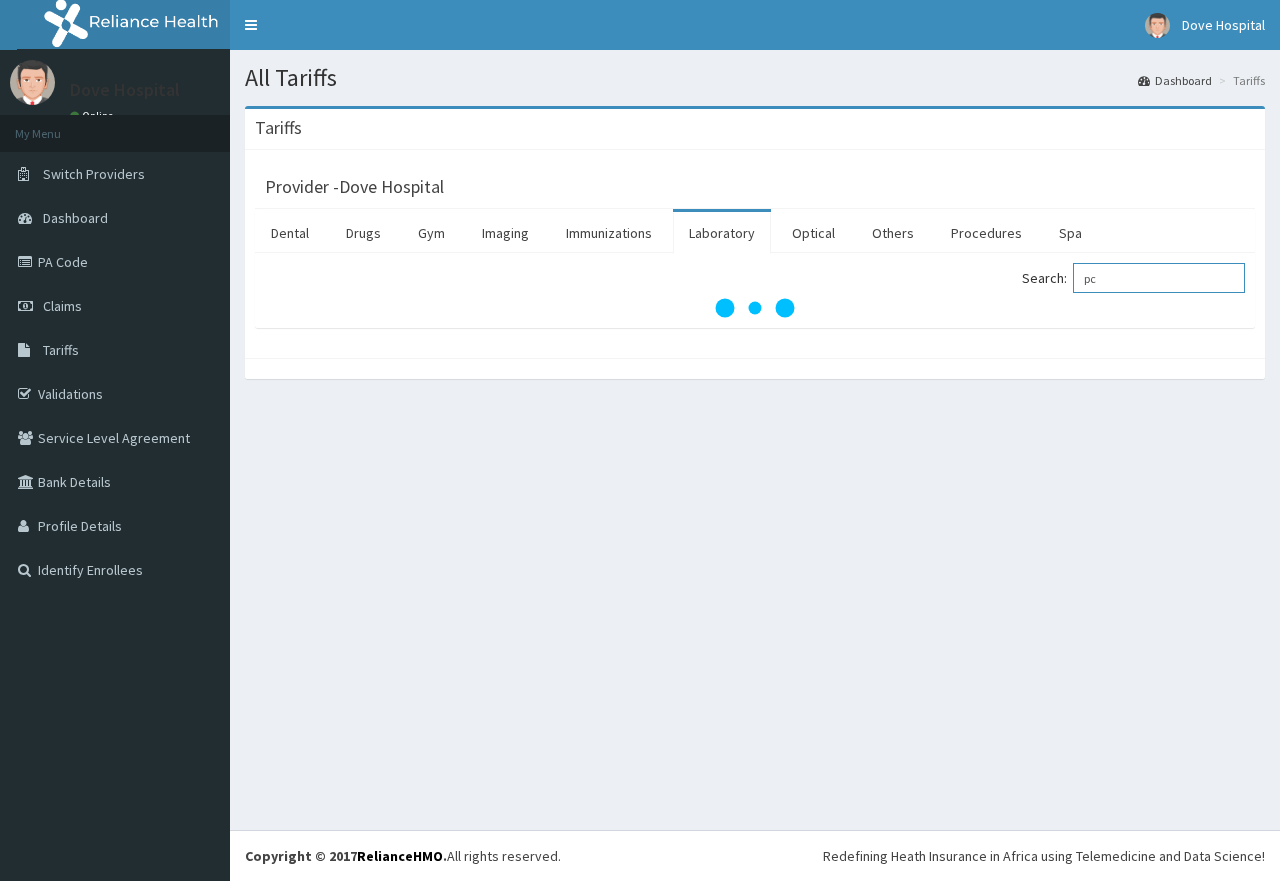 type on "pcv" 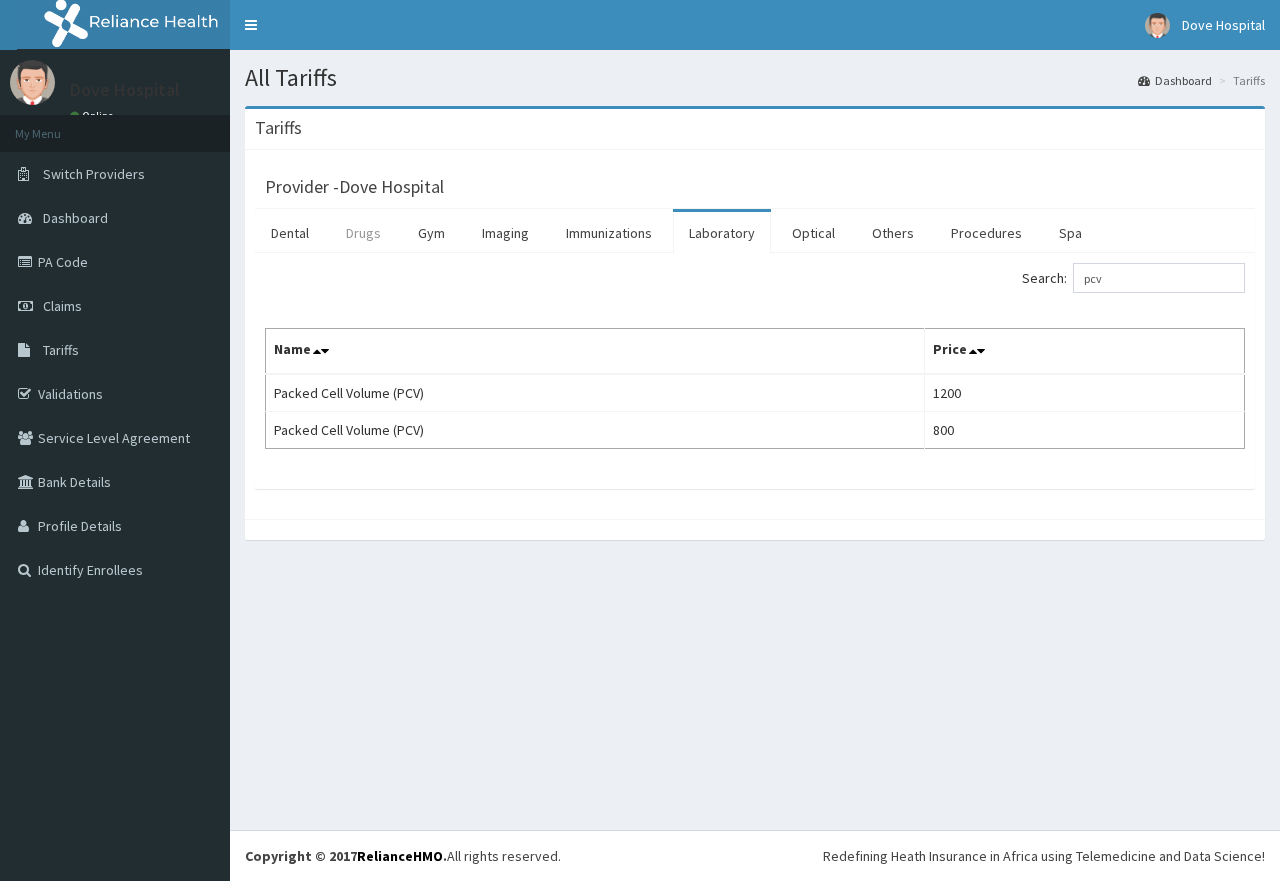 click on "Drugs" at bounding box center [363, 233] 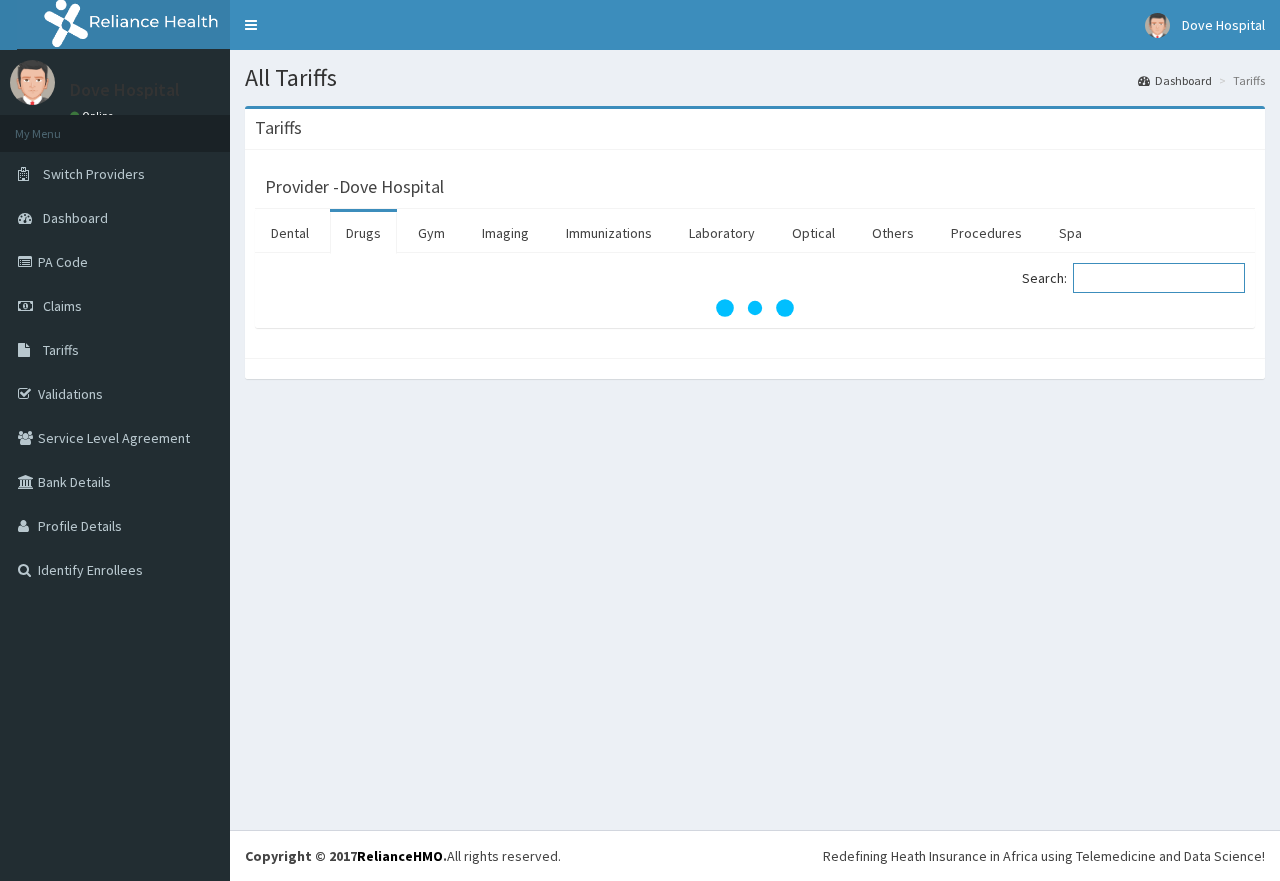 click on "Search:" at bounding box center (1159, 278) 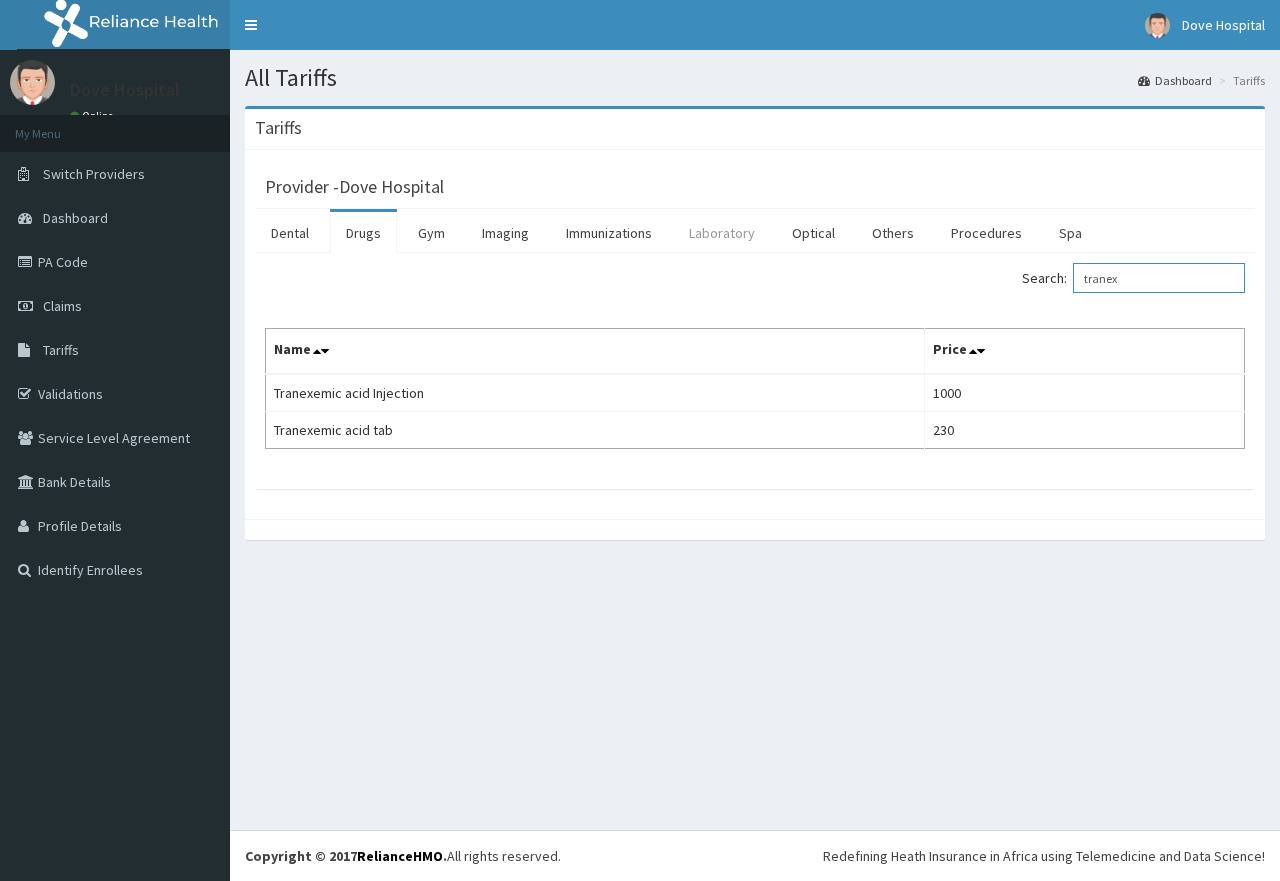 type on "tranex" 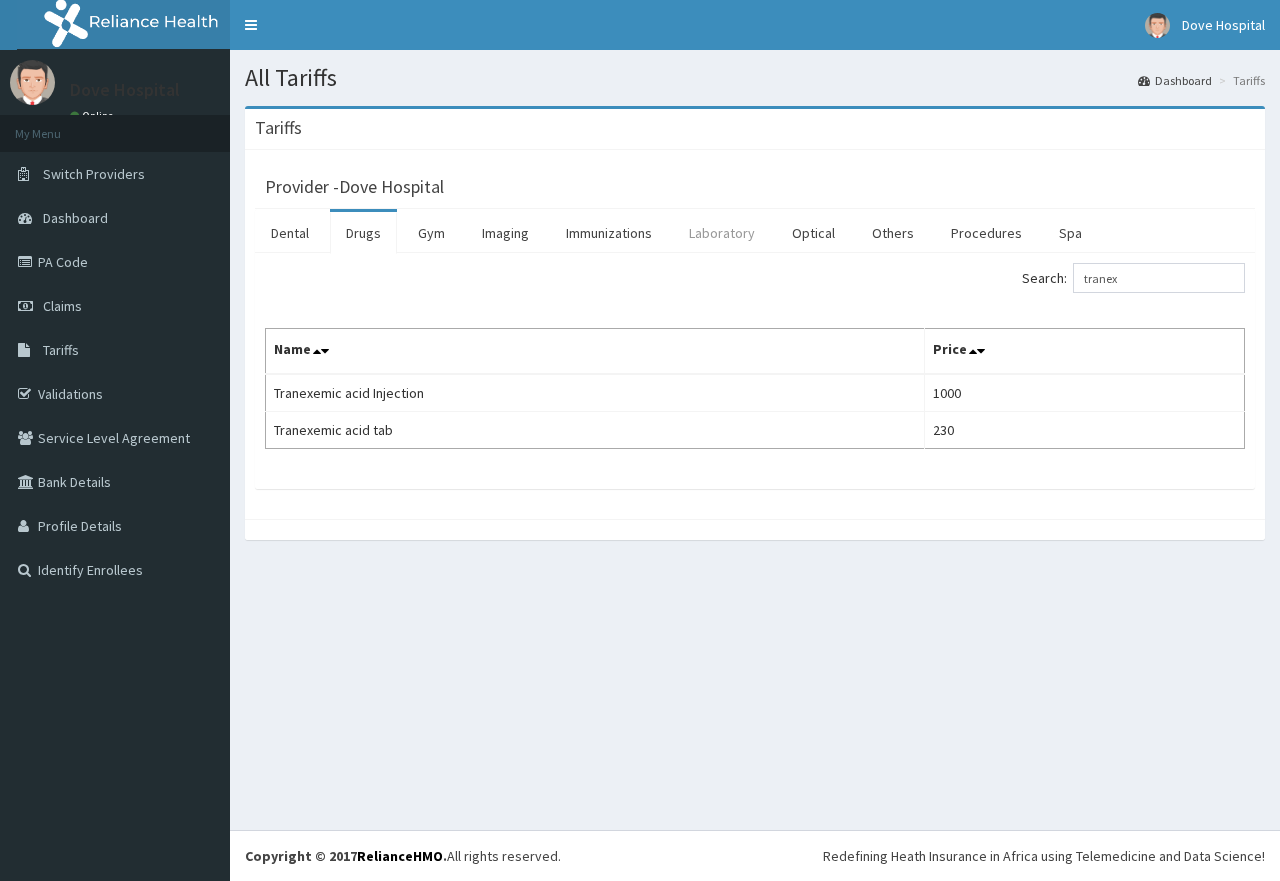 click on "Laboratory" at bounding box center (722, 233) 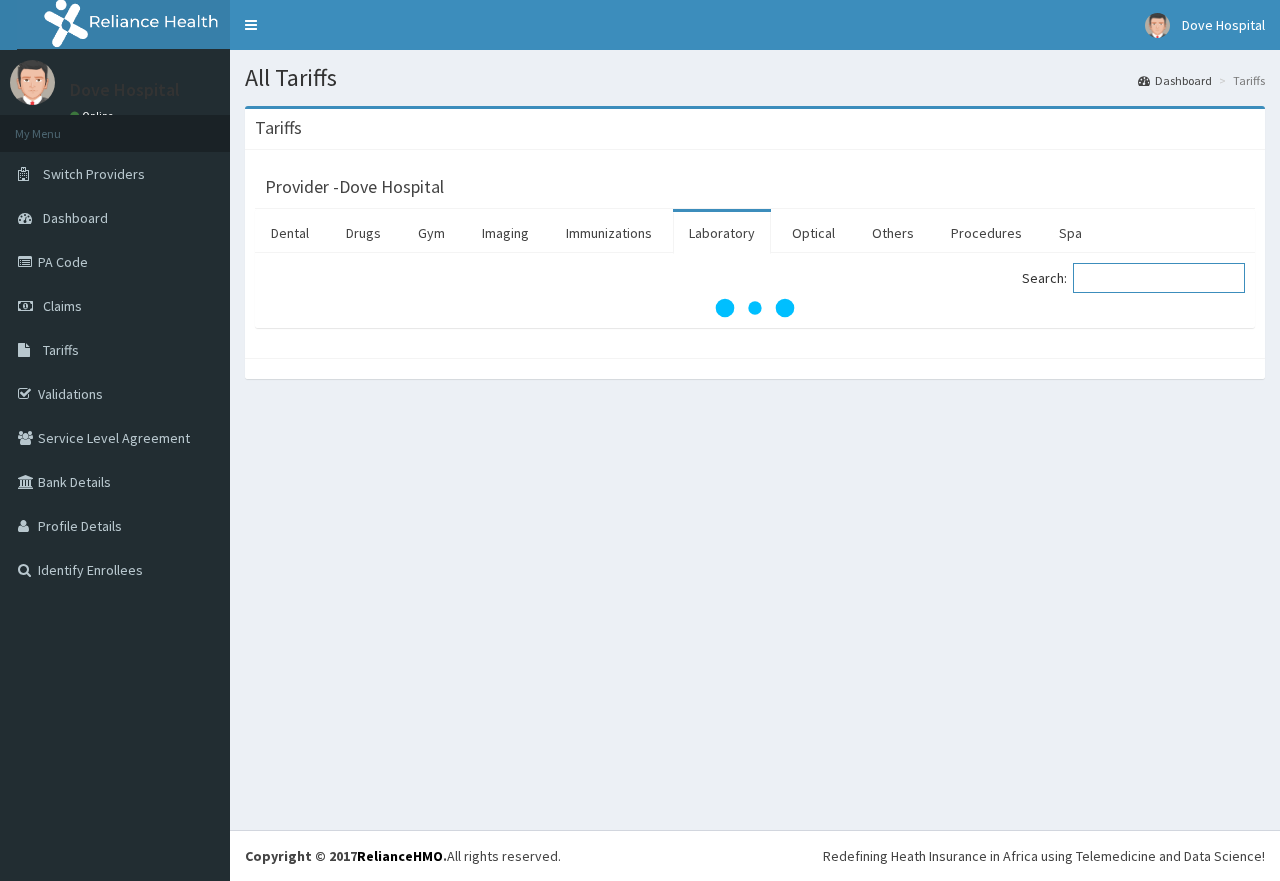 click on "Search:" at bounding box center [1159, 278] 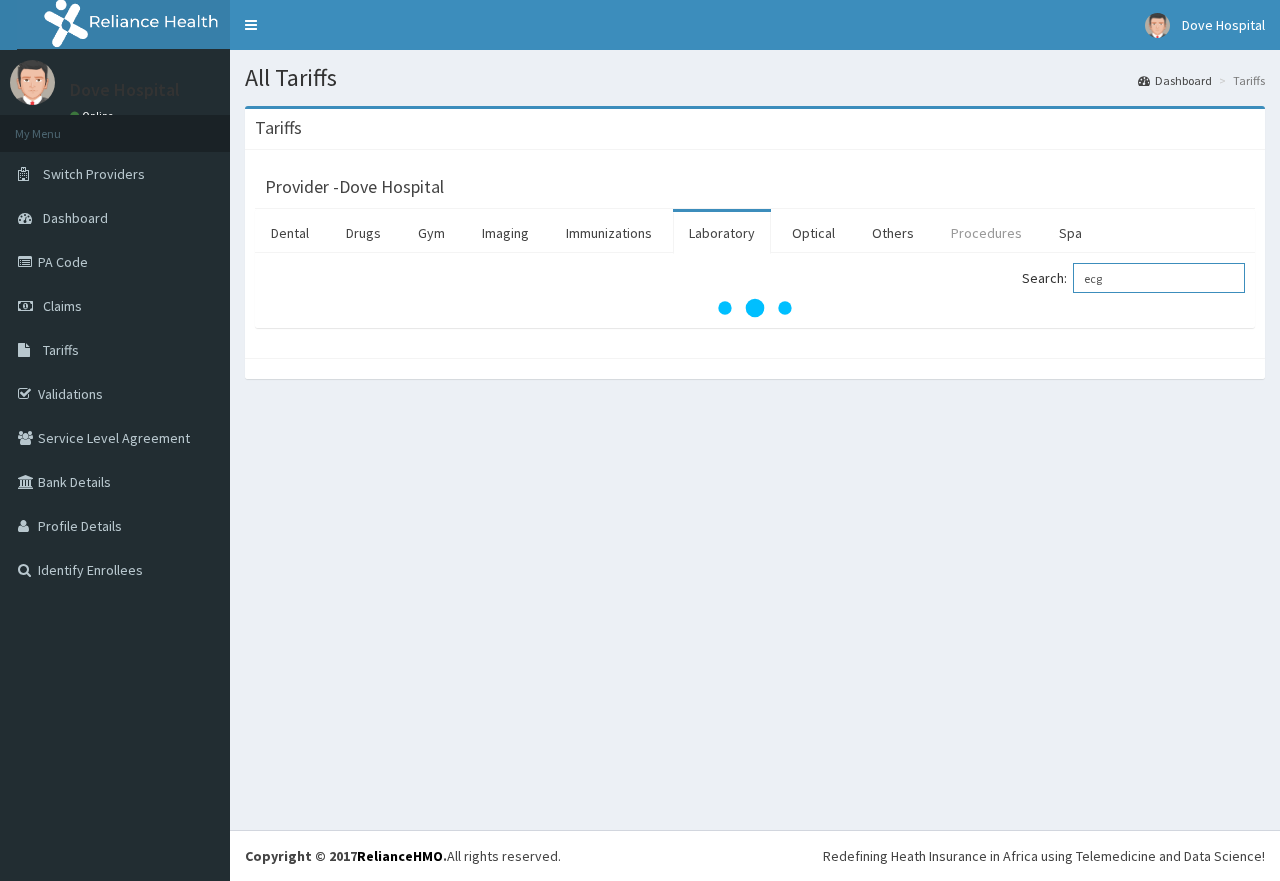type on "ecg" 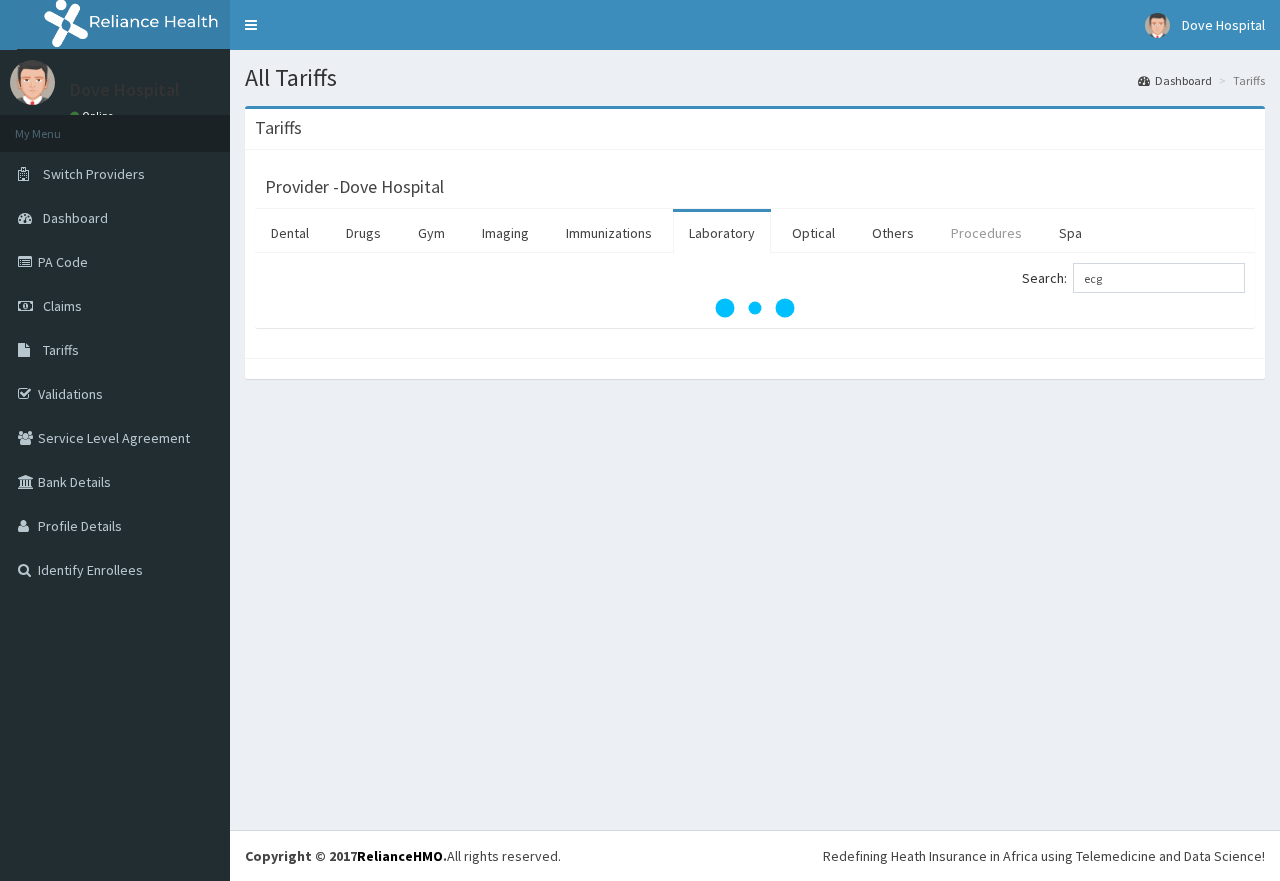 click on "Procedures" at bounding box center [986, 233] 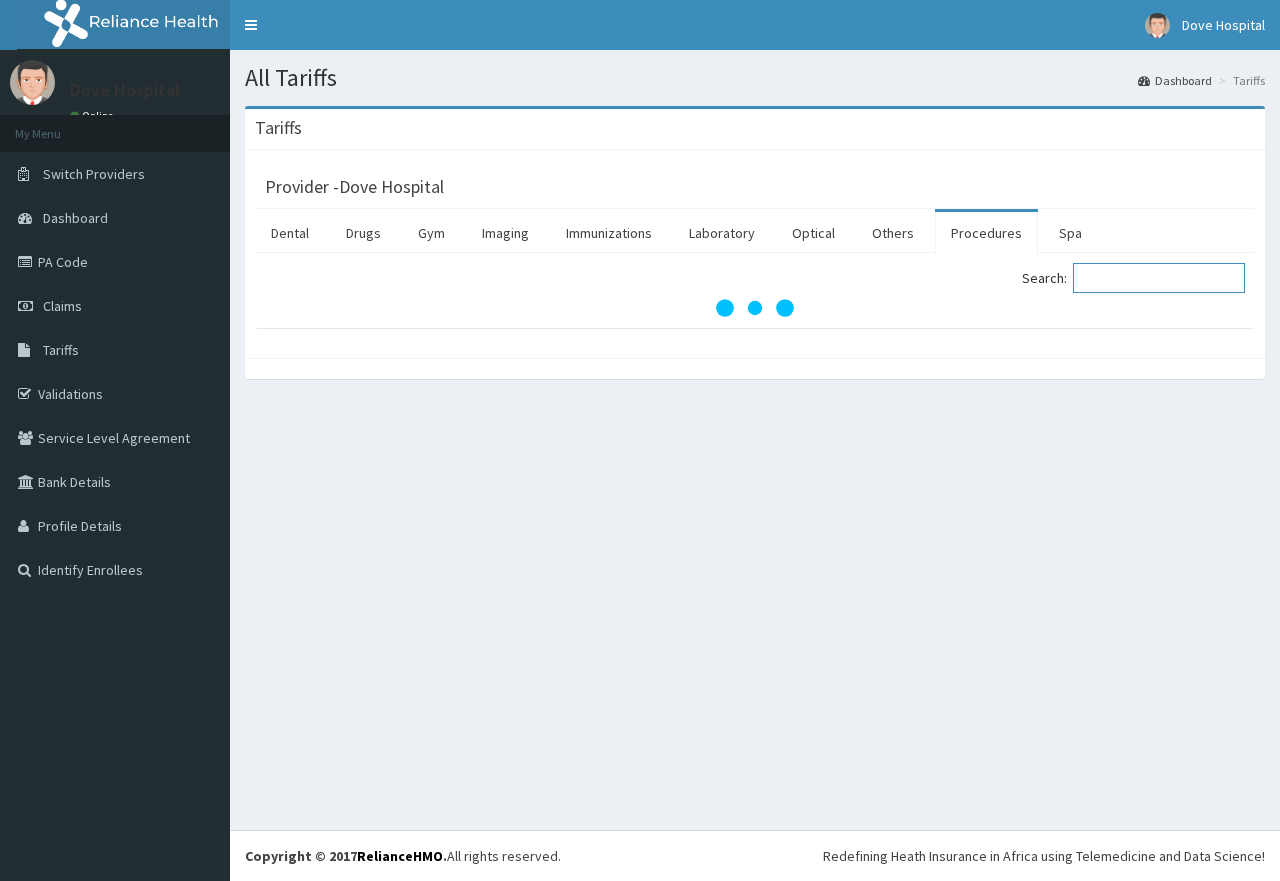 click on "Search:" at bounding box center [1159, 278] 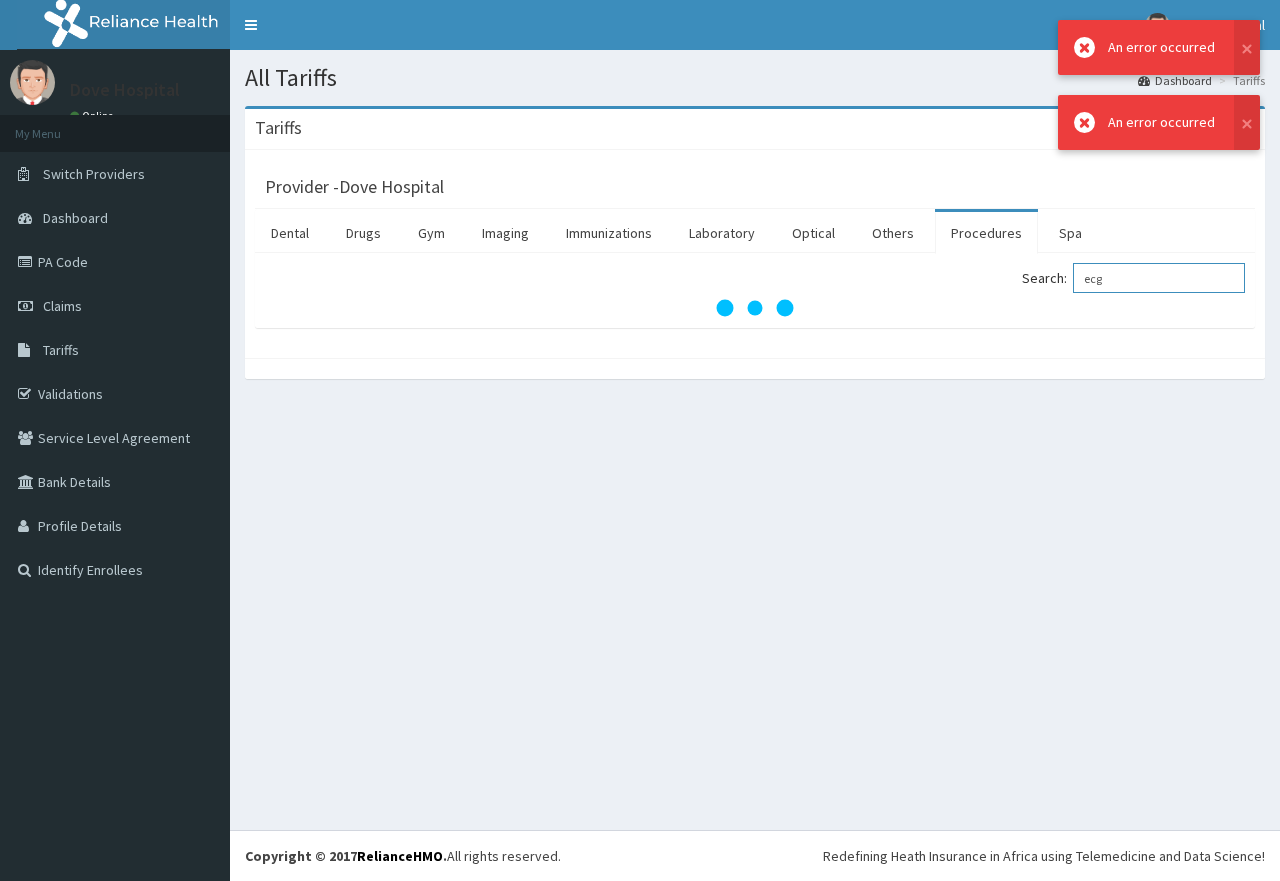 type on "ecg" 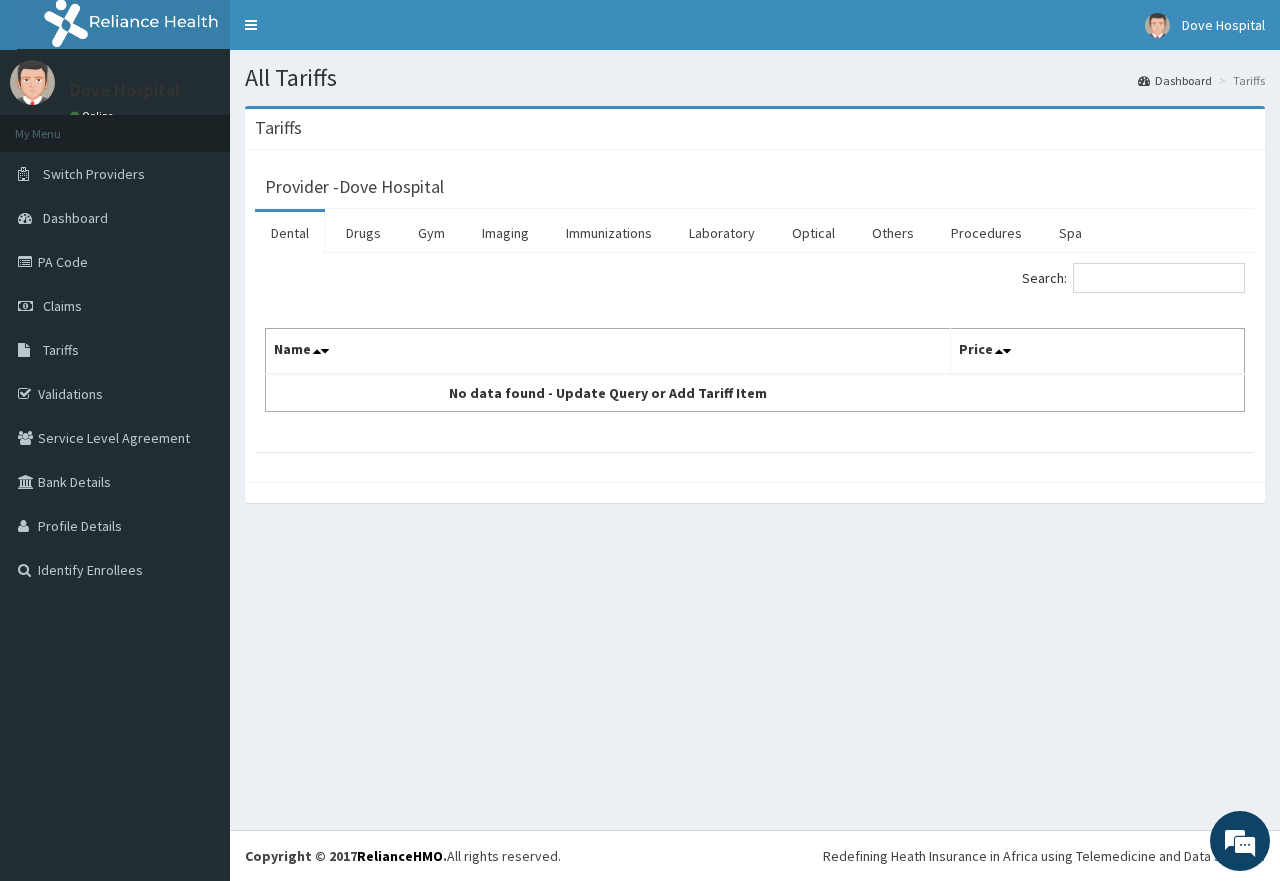 scroll, scrollTop: 0, scrollLeft: 0, axis: both 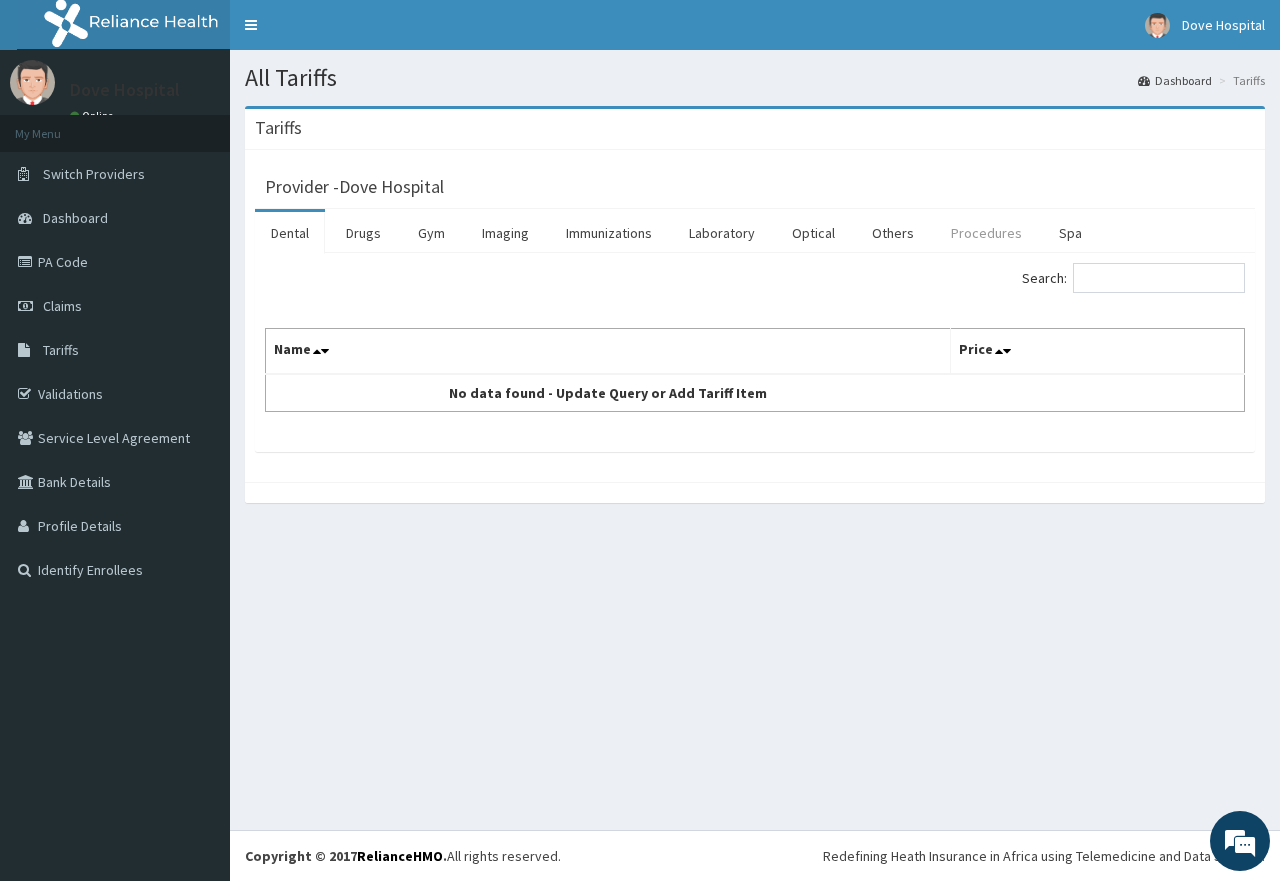 click on "Procedures" at bounding box center [986, 233] 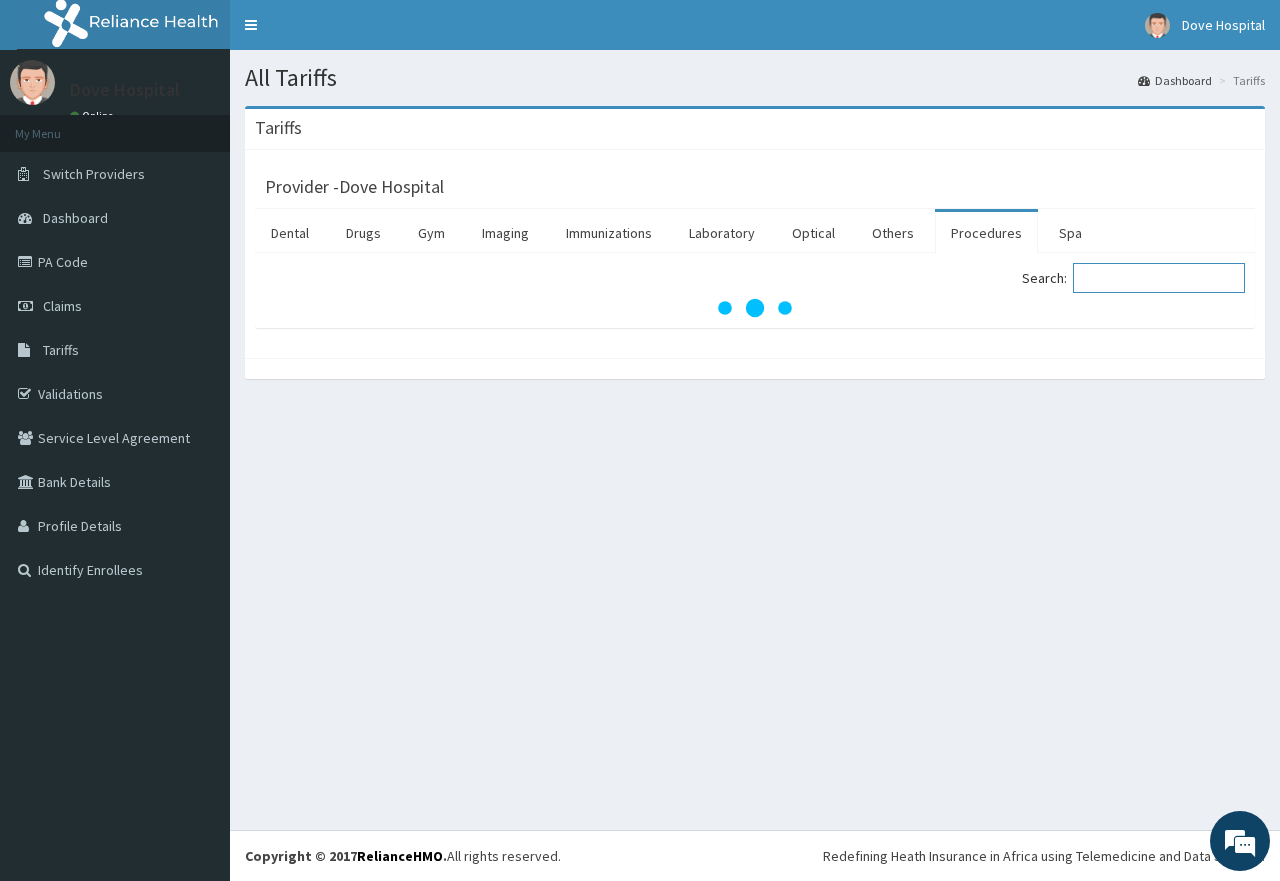 click on "Search:" at bounding box center (1159, 278) 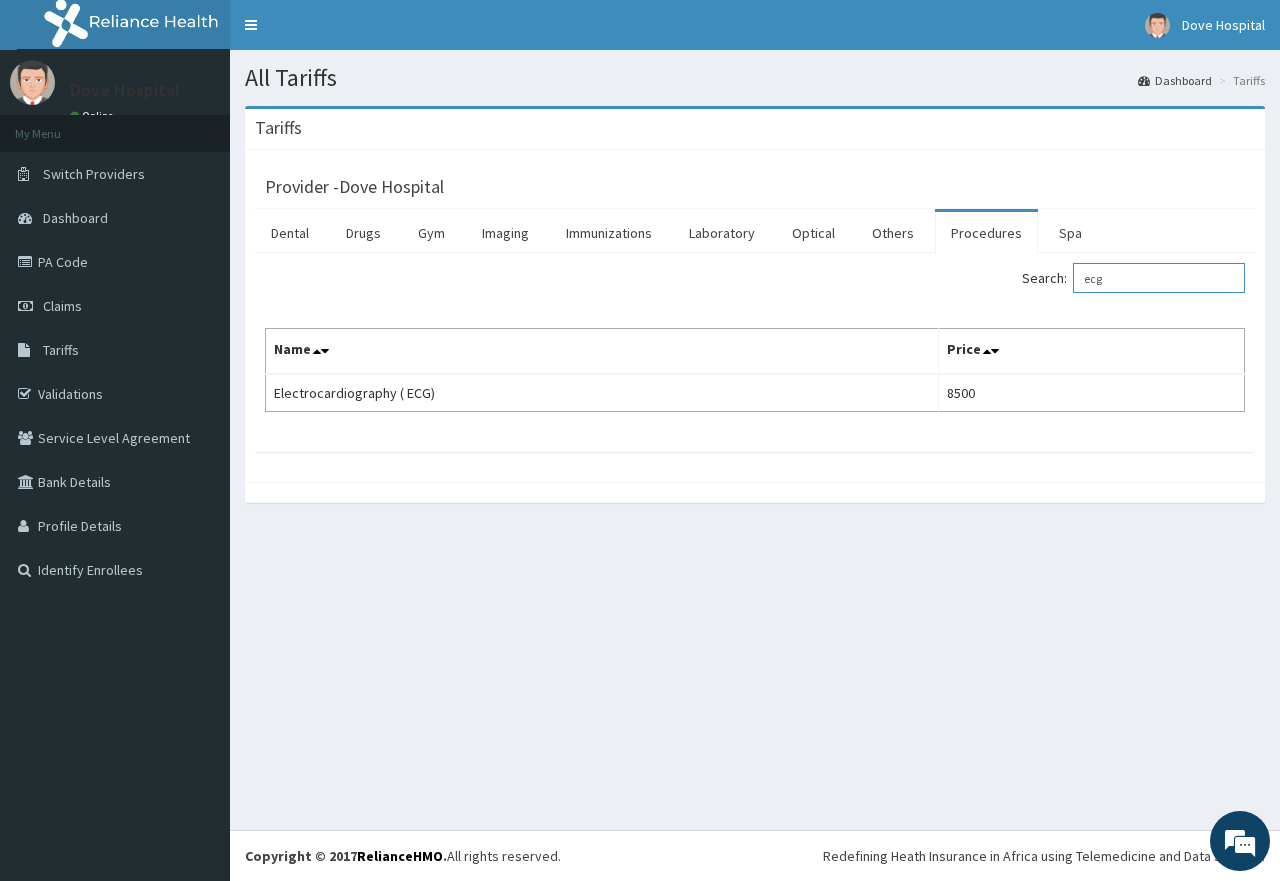 drag, startPoint x: 1118, startPoint y: 279, endPoint x: 1096, endPoint y: 280, distance: 22.022715 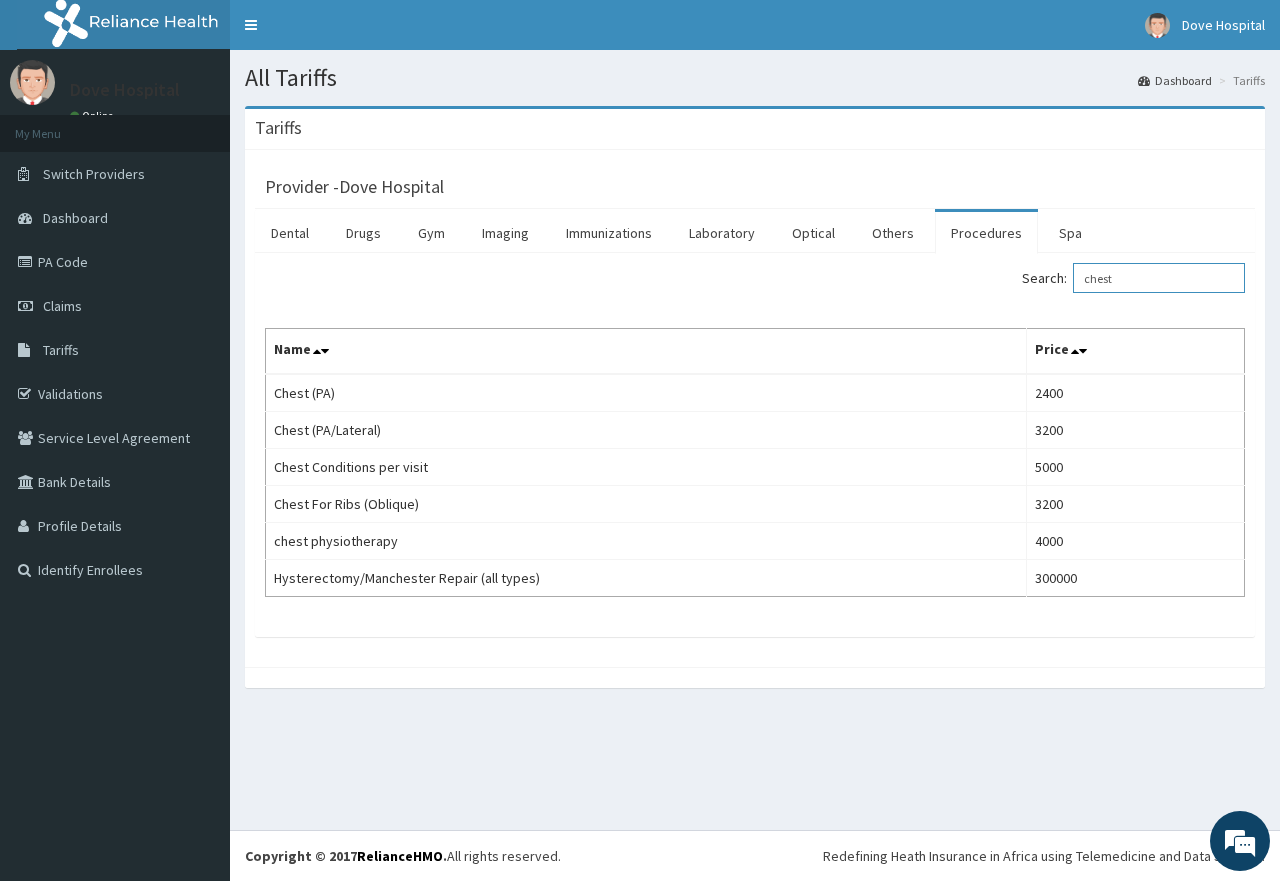 type on "chest" 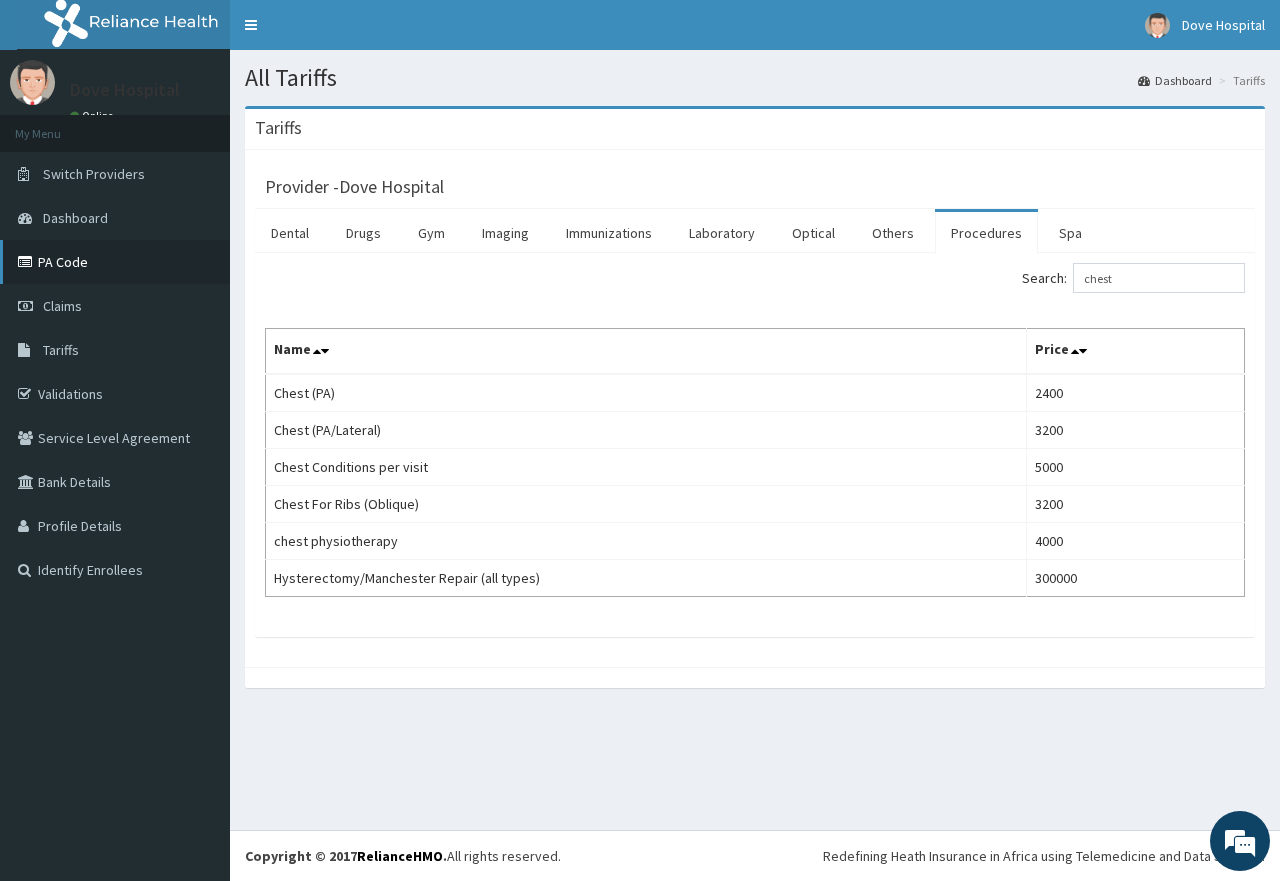 click on "PA Code" at bounding box center [115, 262] 